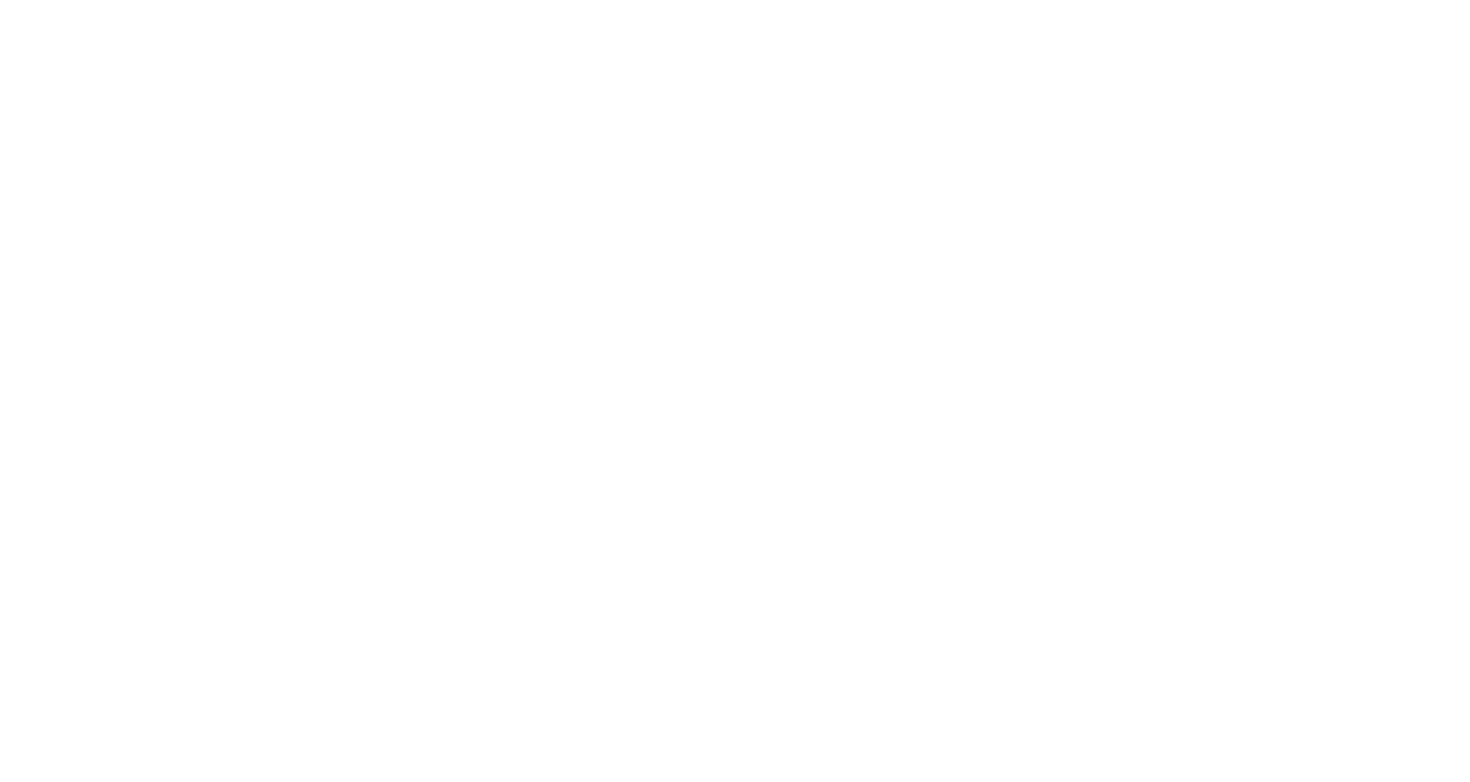 scroll, scrollTop: 0, scrollLeft: 0, axis: both 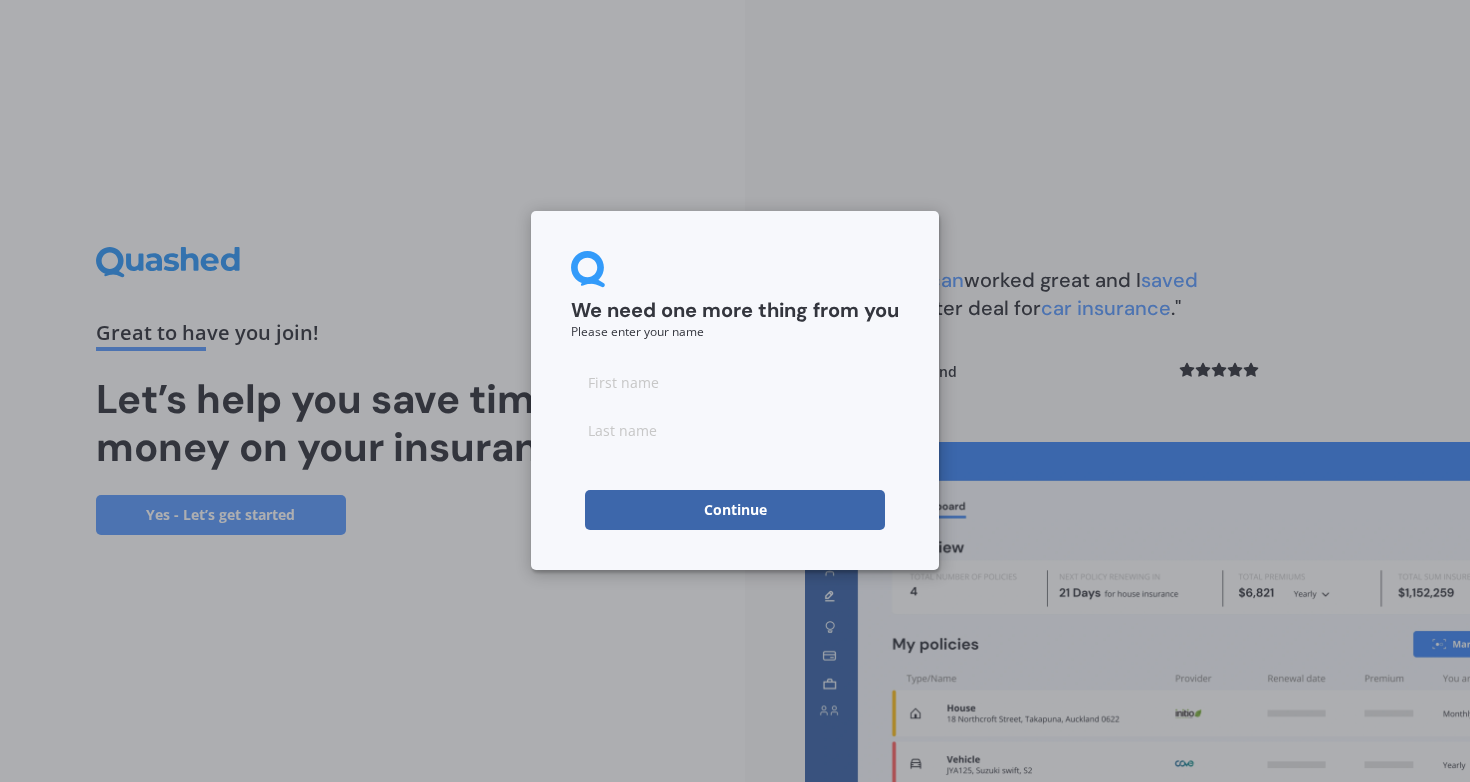 click at bounding box center [735, 382] 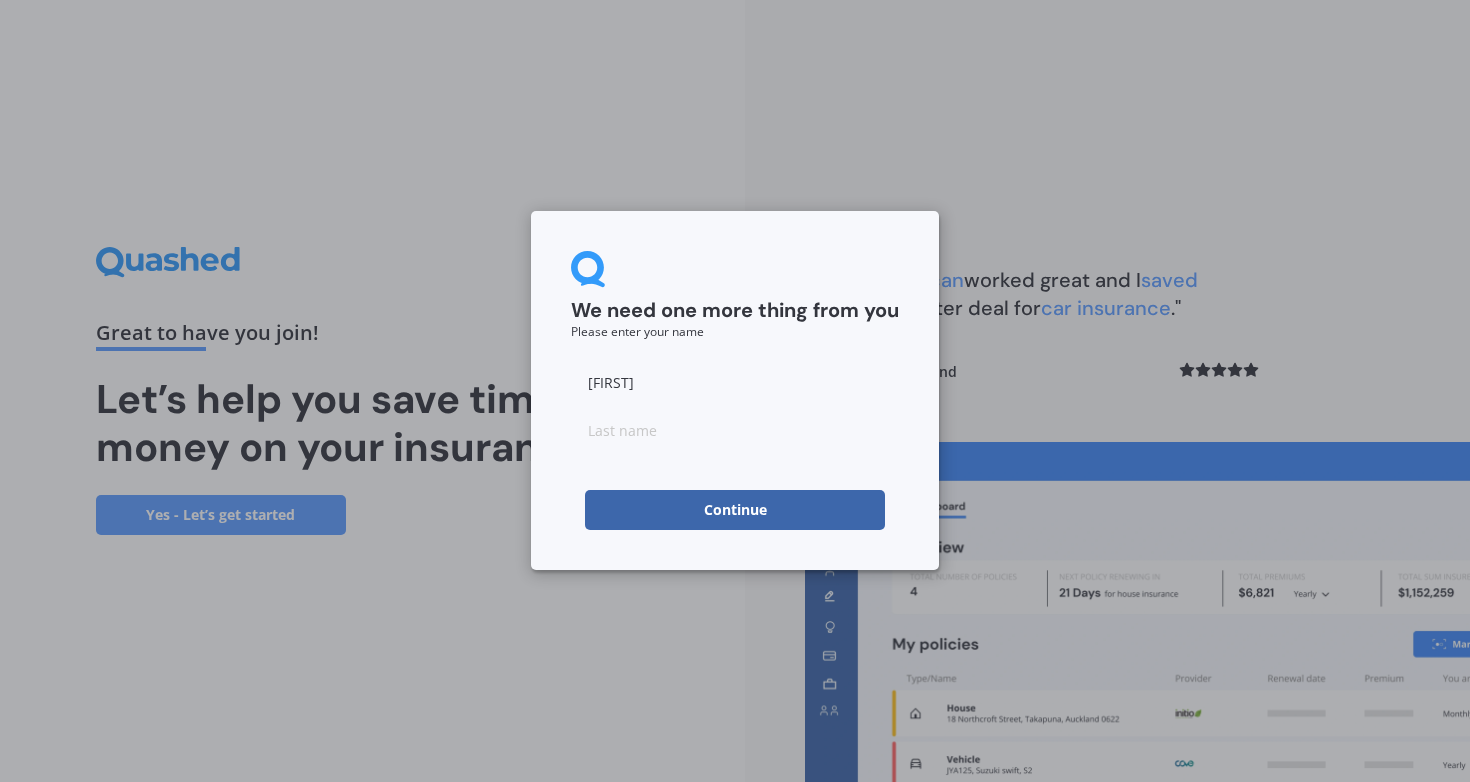 type on "Christine" 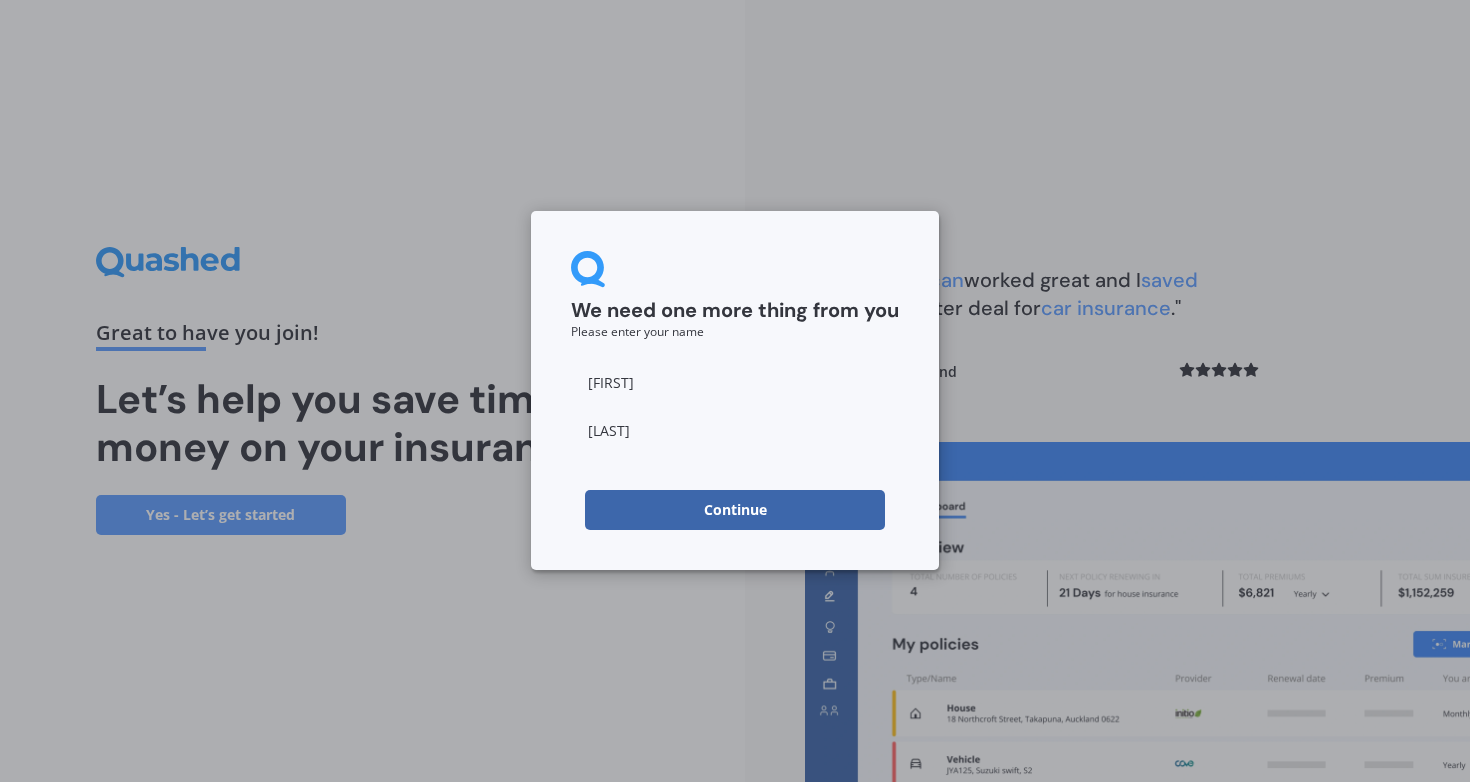 type on "Dubs" 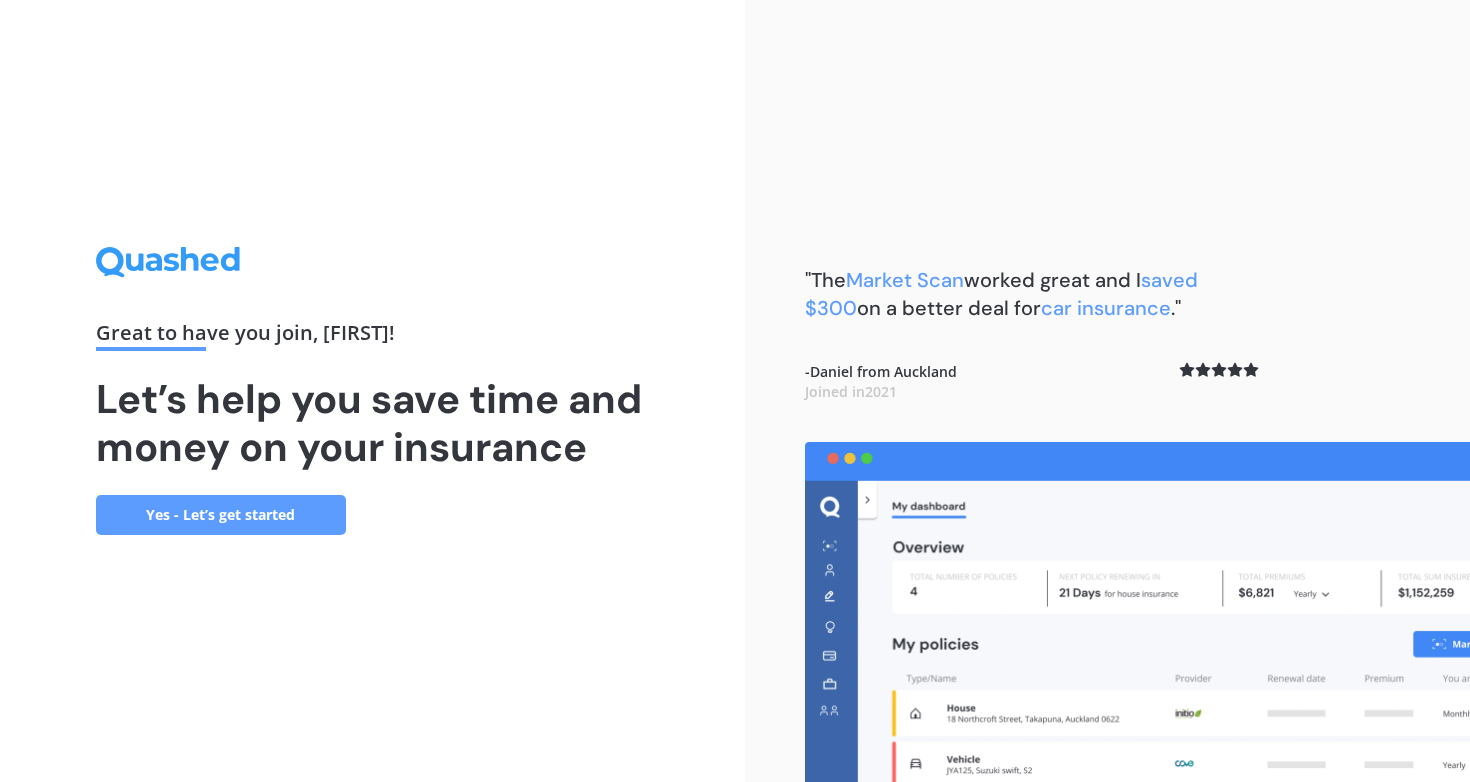 click on "Yes - Let’s get started" at bounding box center (221, 515) 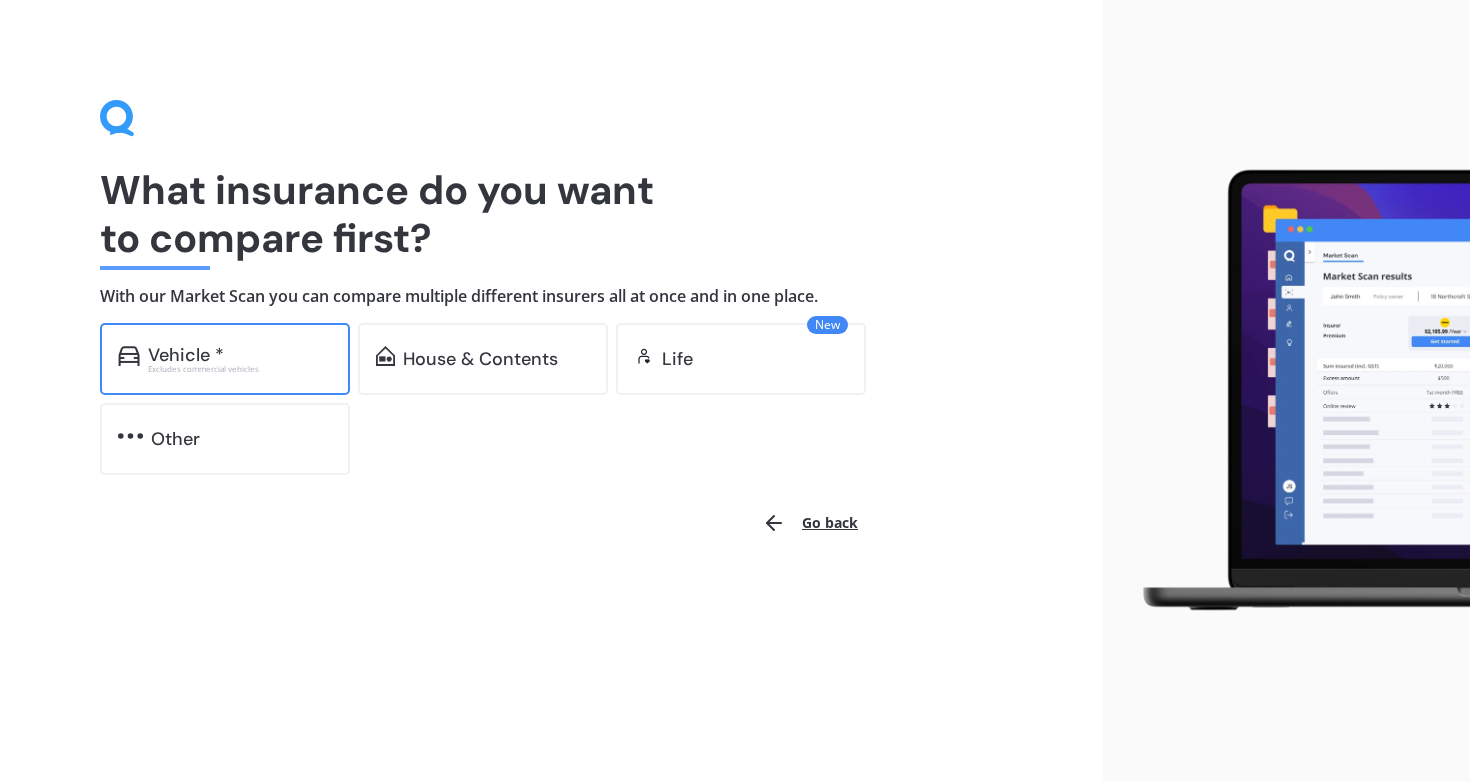 click on "Excludes commercial vehicles" at bounding box center (240, 369) 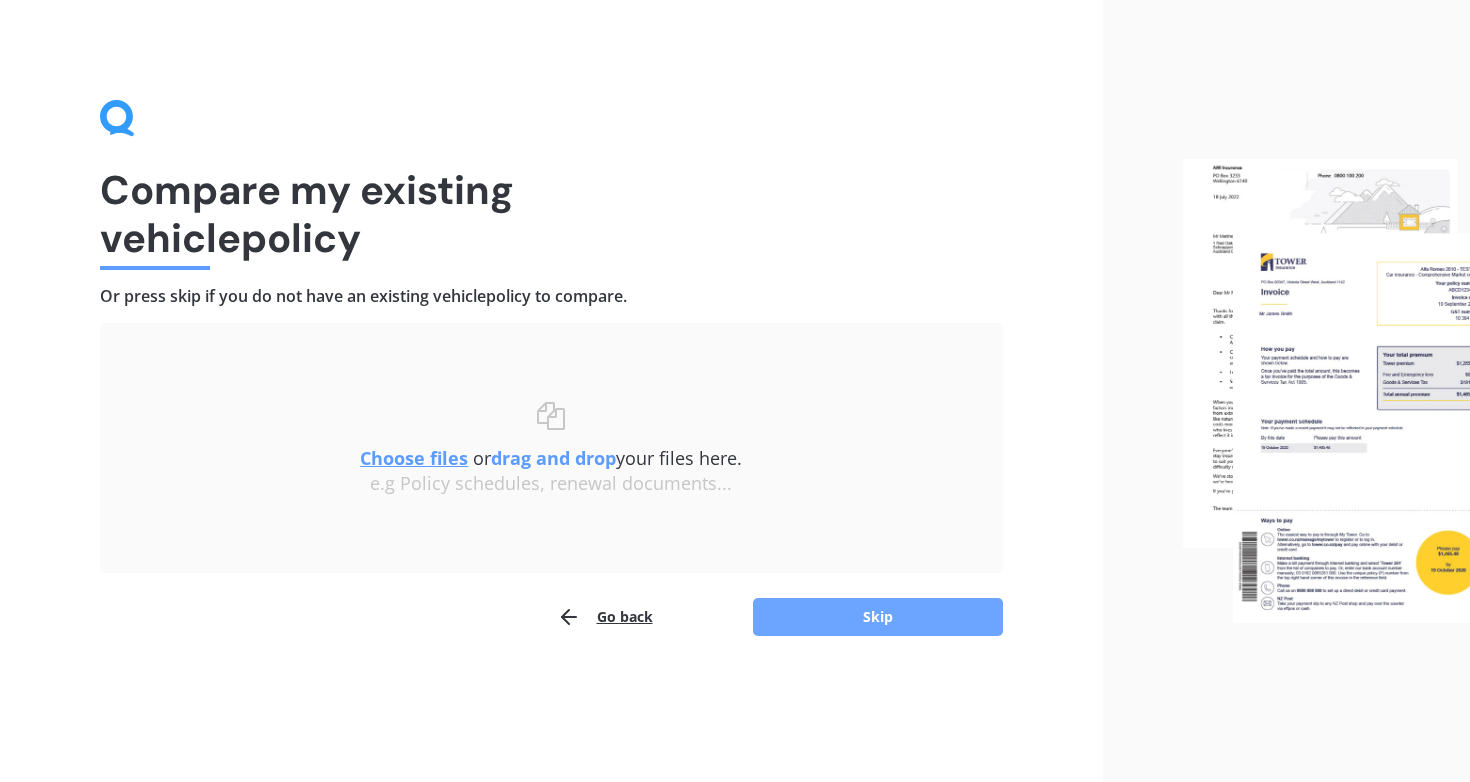 click on "Skip" at bounding box center (878, 617) 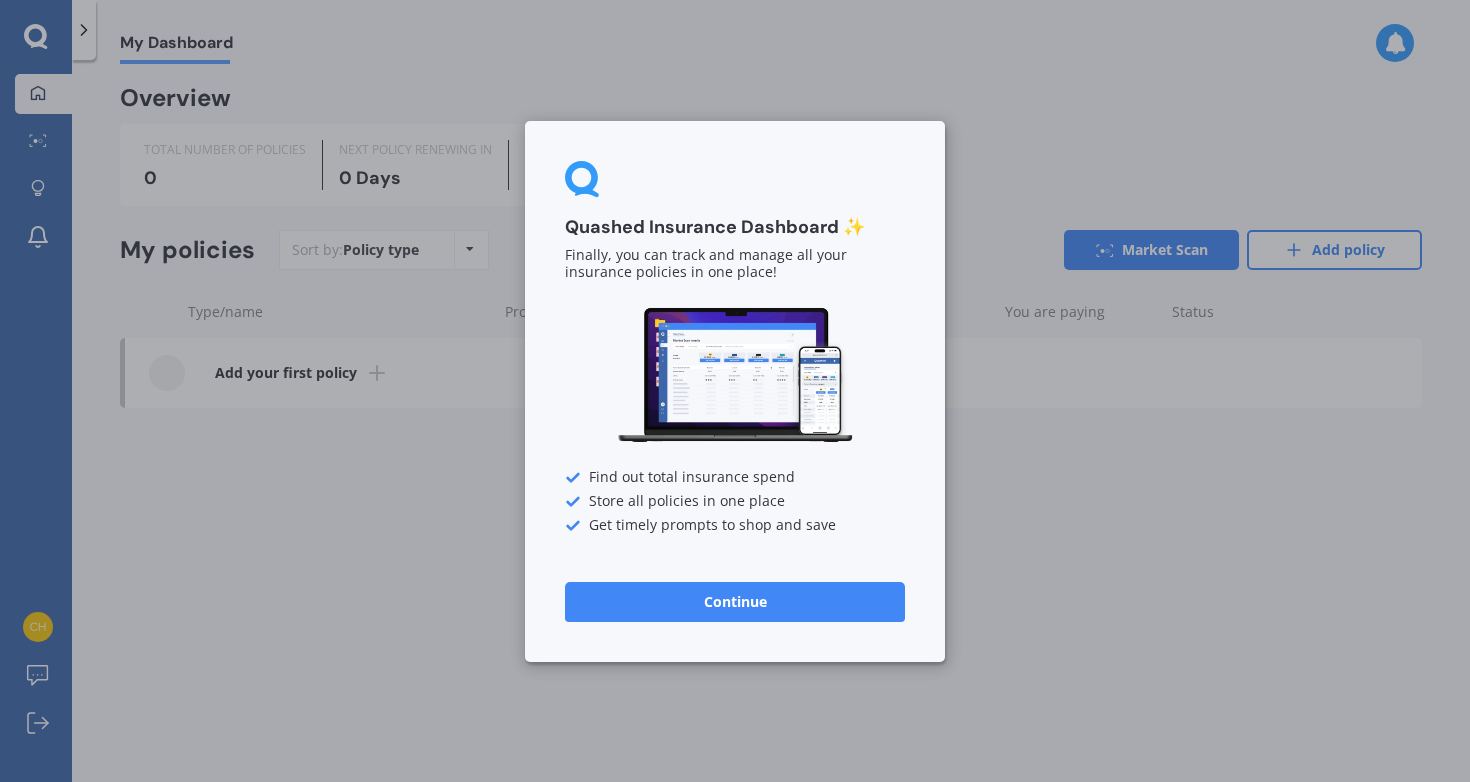 drag, startPoint x: 175, startPoint y: 30, endPoint x: 171, endPoint y: 41, distance: 11.7046995 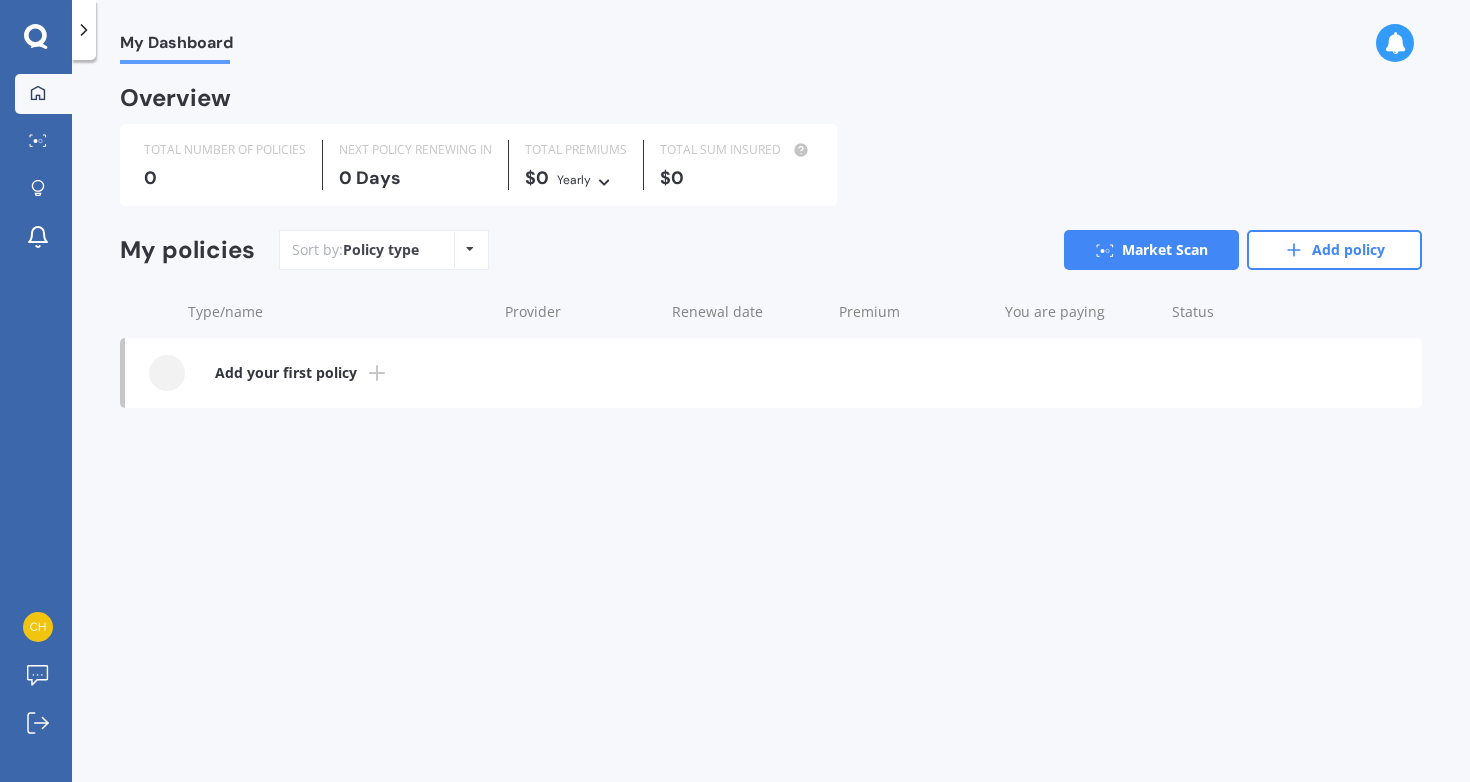 scroll, scrollTop: 0, scrollLeft: 0, axis: both 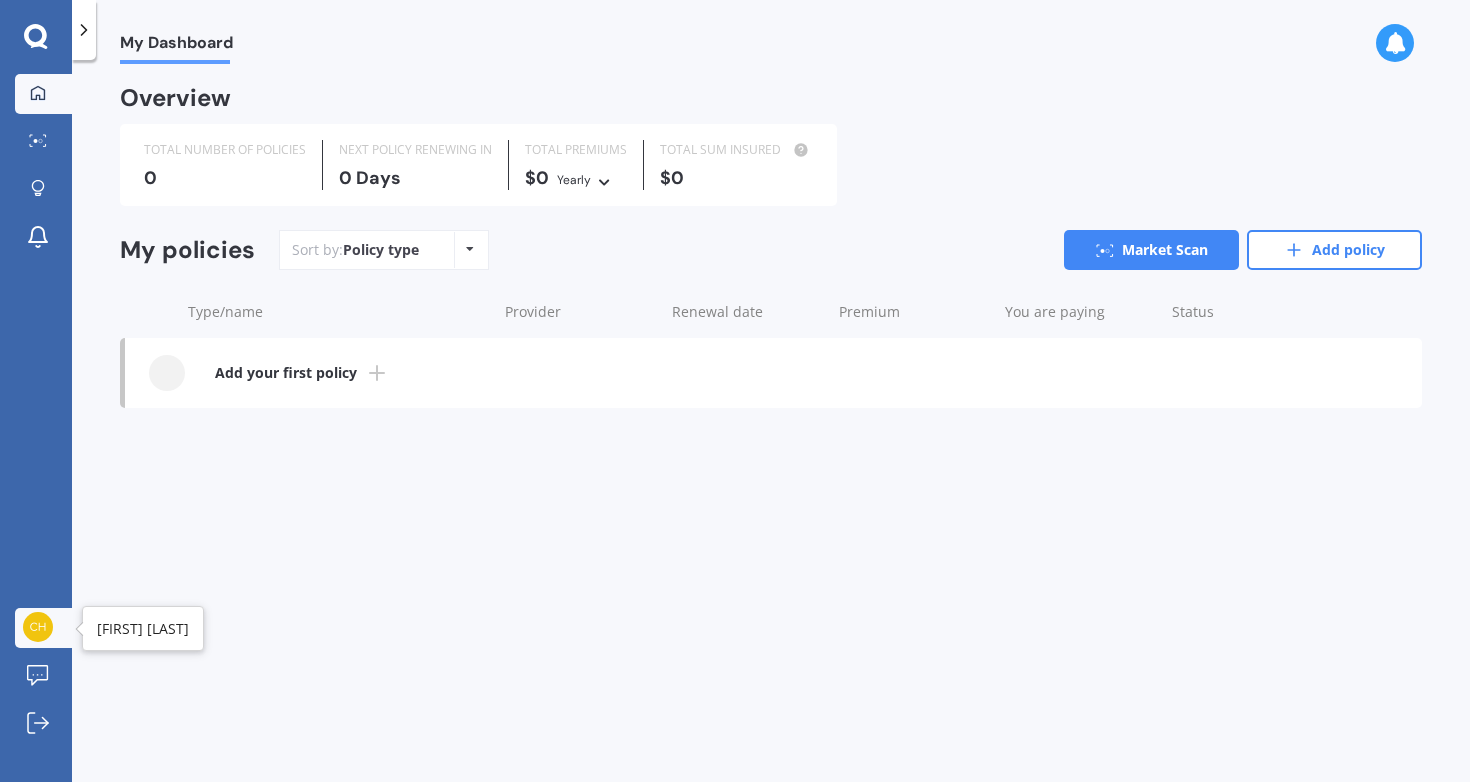 click at bounding box center (38, 627) 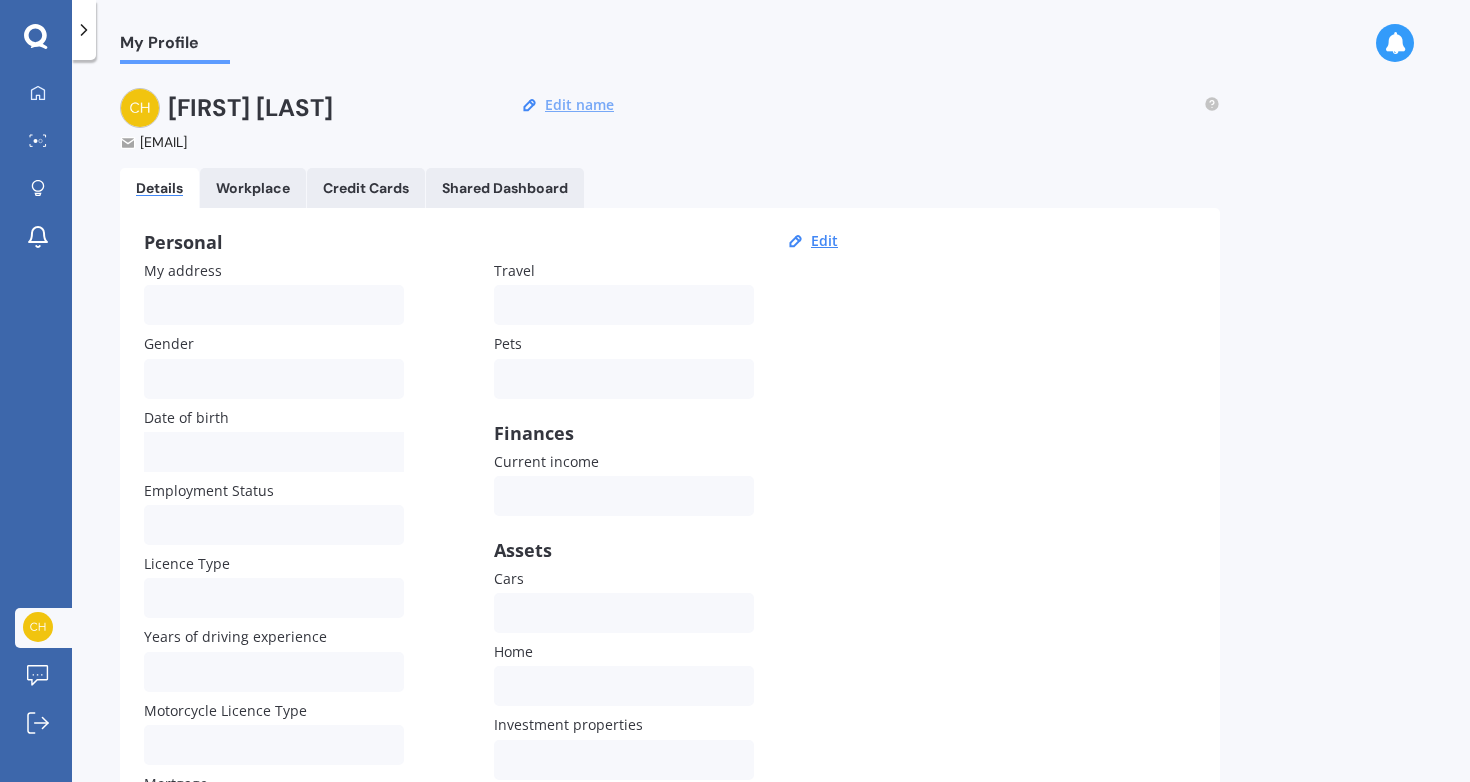 click on "Edit name" at bounding box center (579, 105) 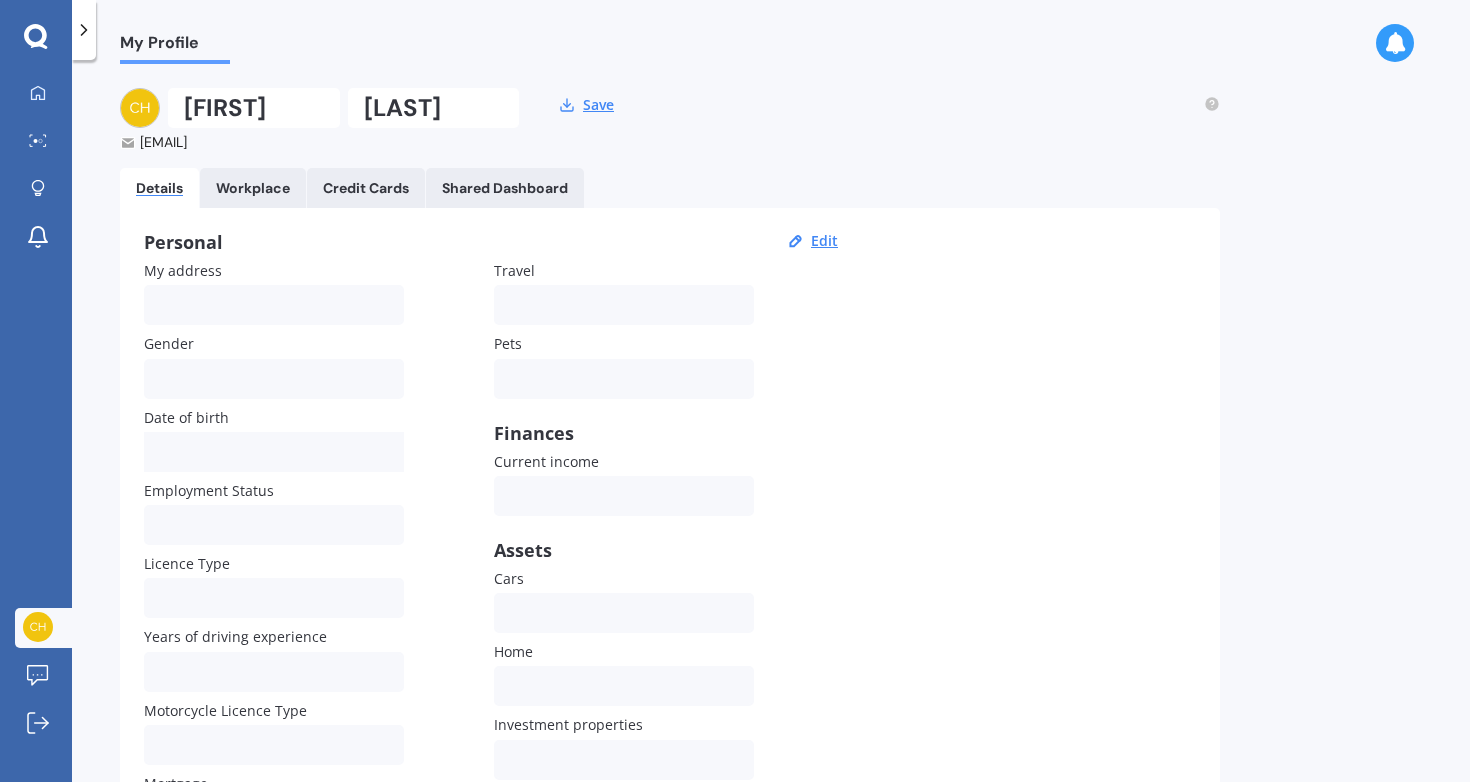 click on "Dubs" at bounding box center (434, 108) 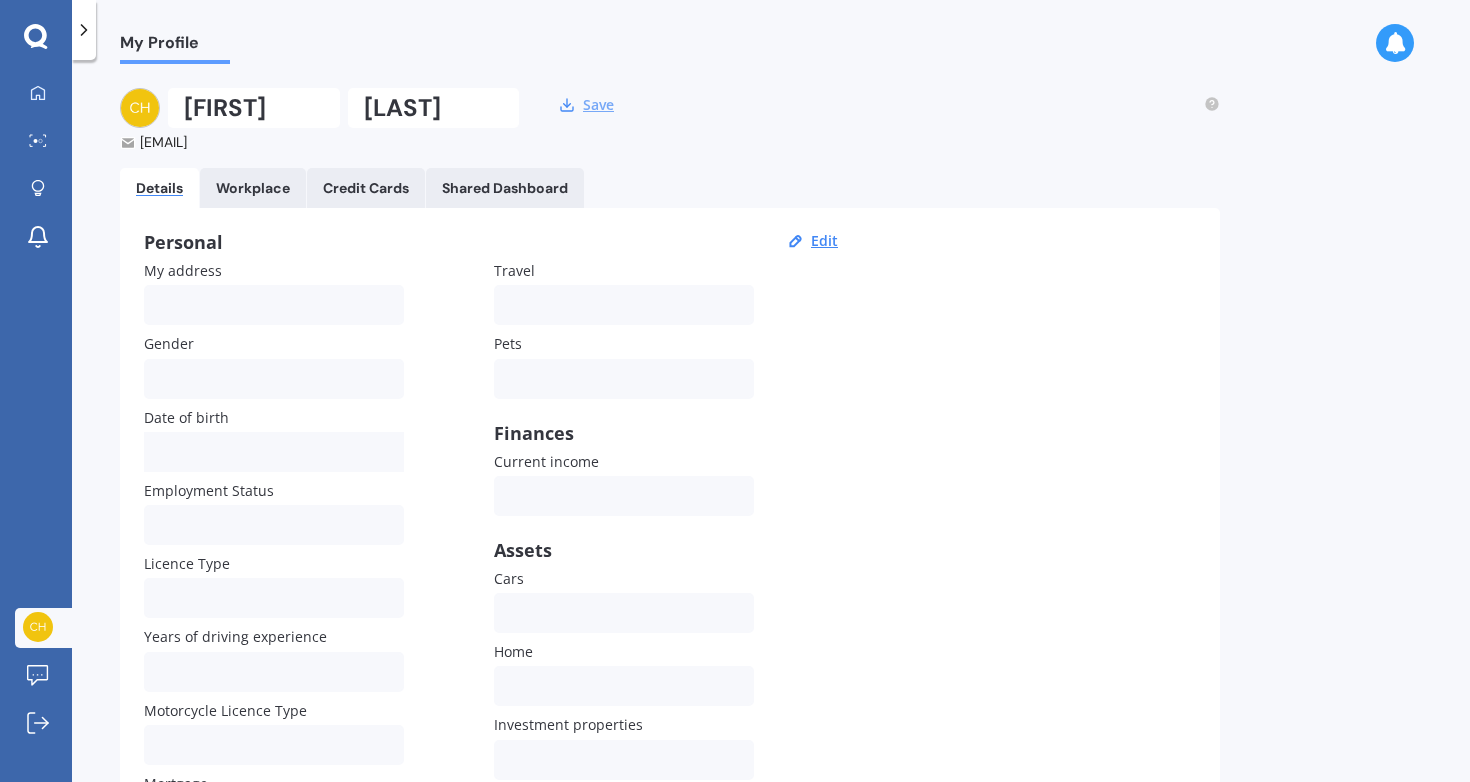 type on "Vinsen" 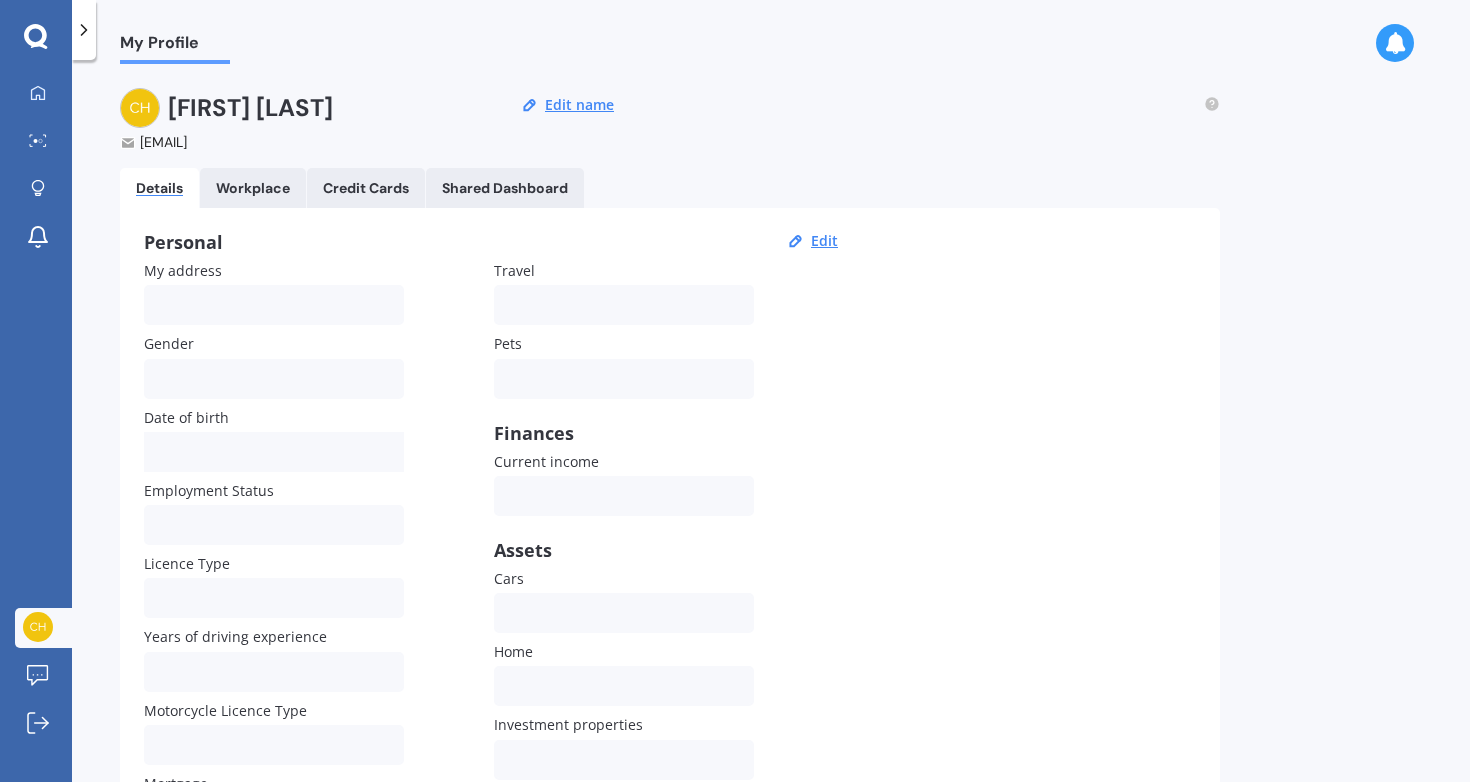 scroll, scrollTop: 0, scrollLeft: 0, axis: both 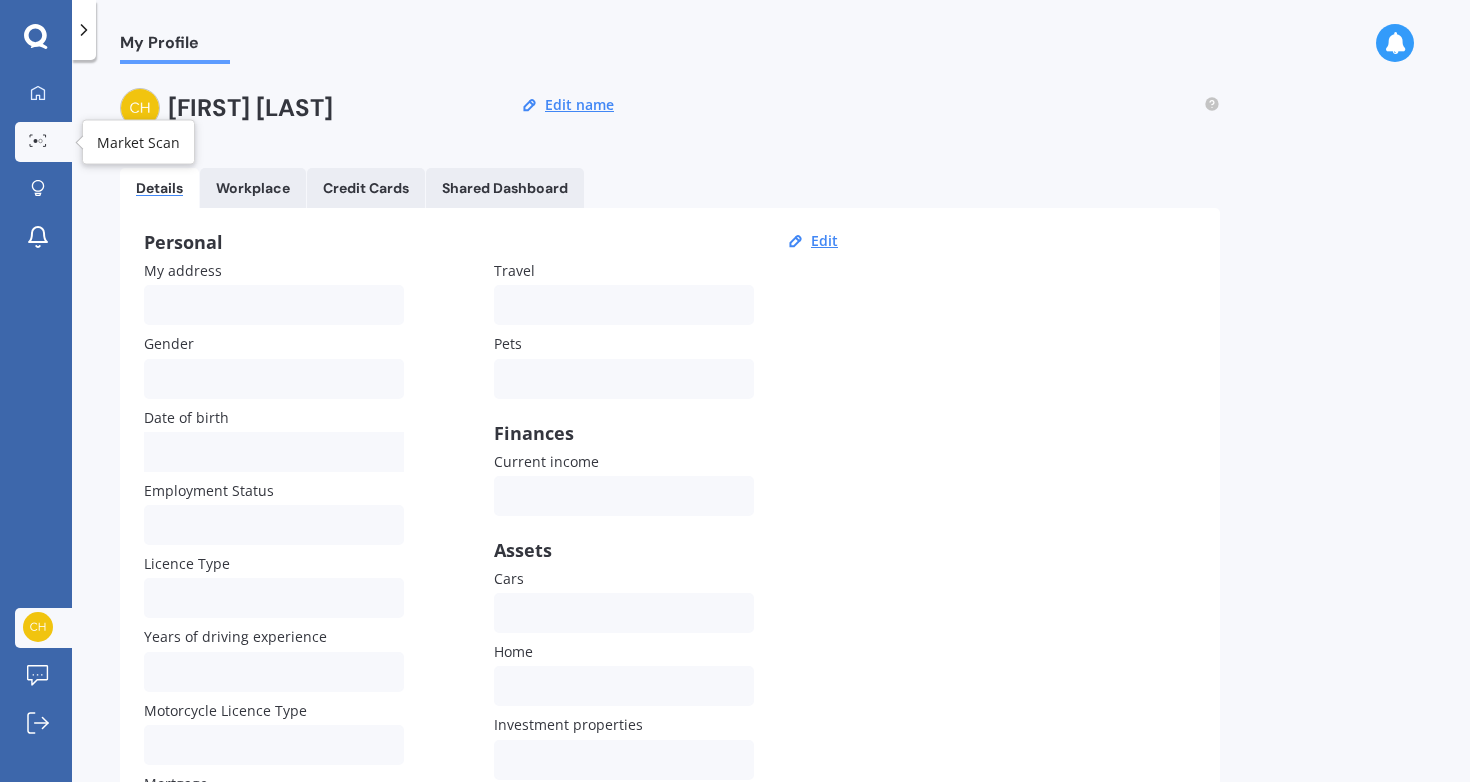click at bounding box center (38, 140) 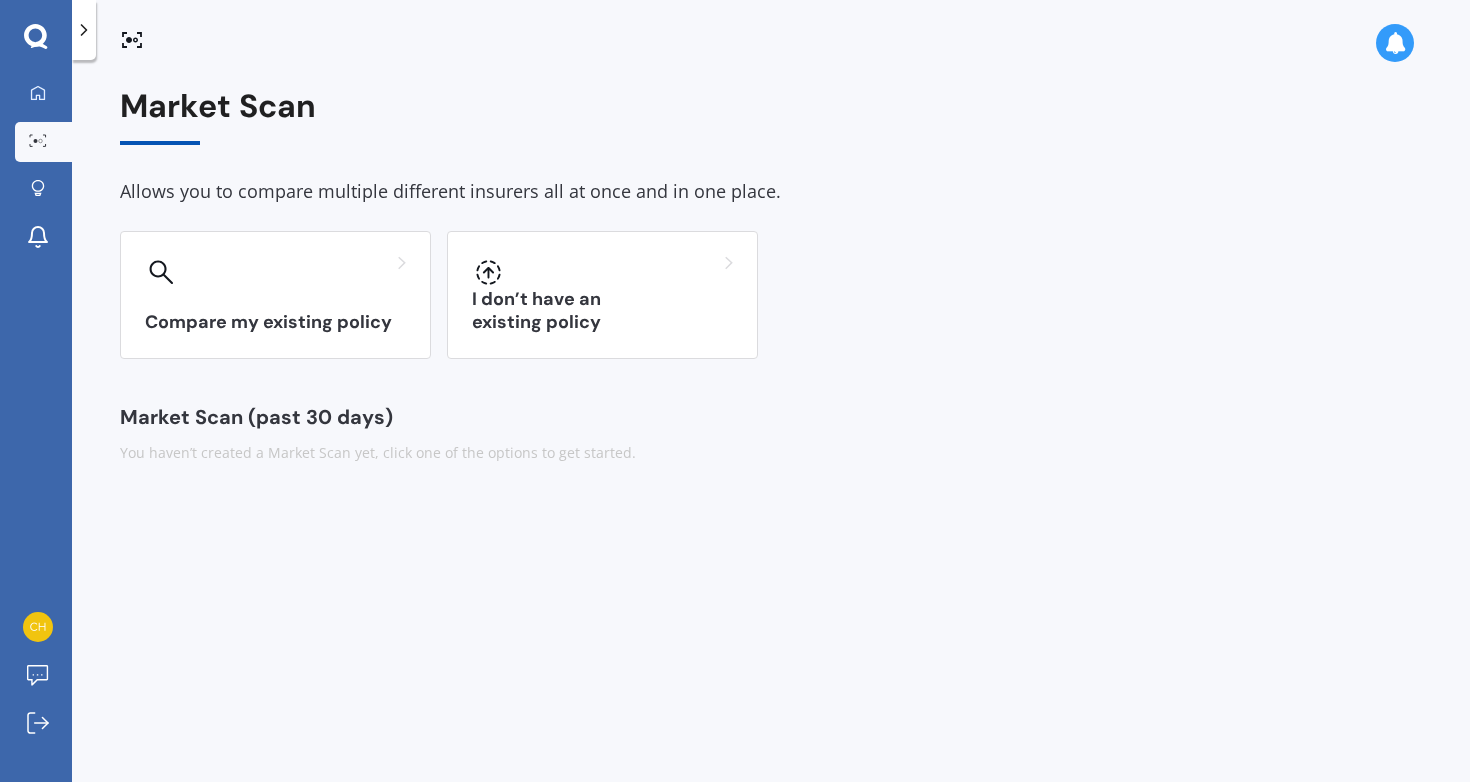 scroll, scrollTop: 0, scrollLeft: 0, axis: both 